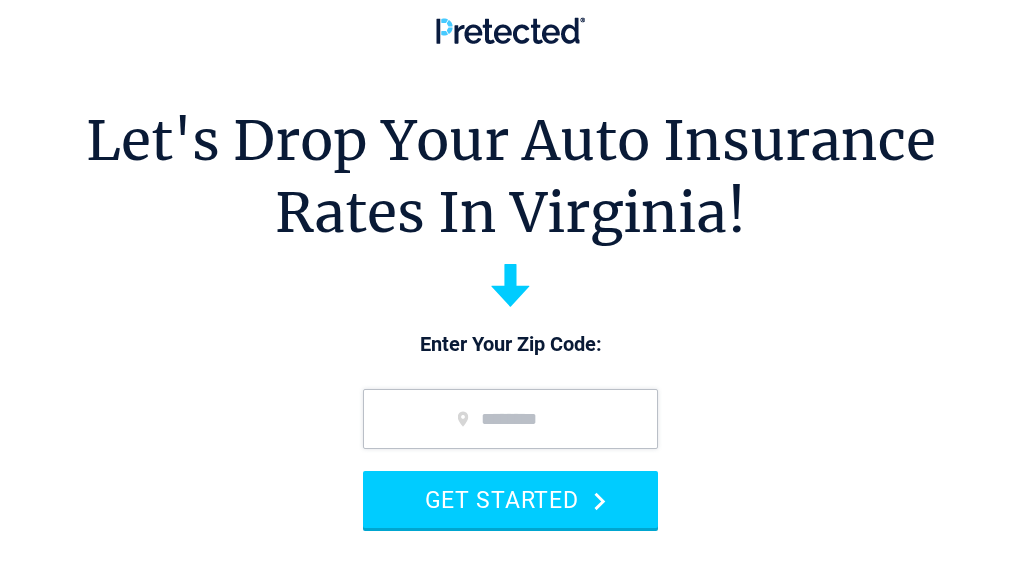 scroll, scrollTop: 0, scrollLeft: 0, axis: both 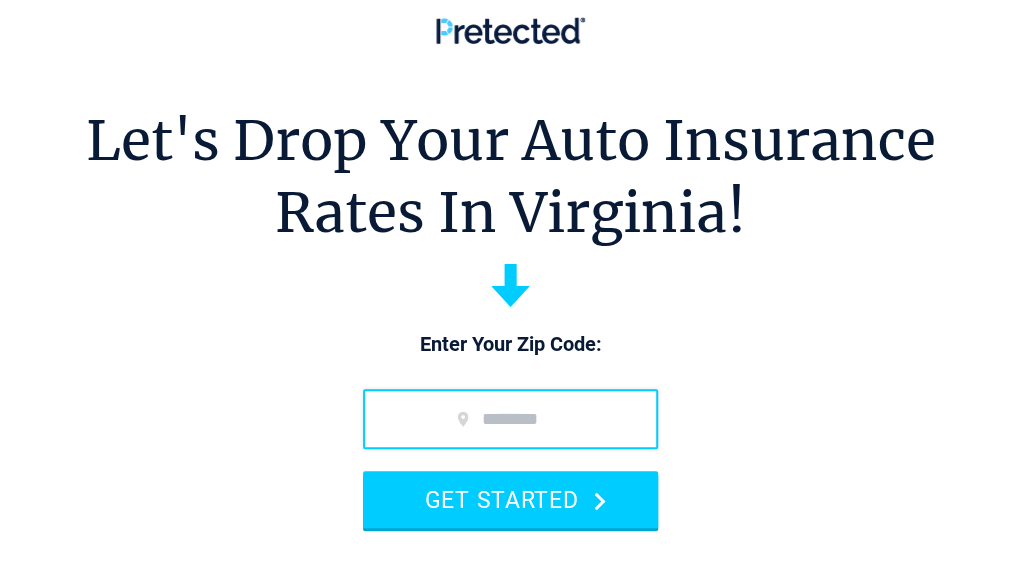 click at bounding box center [510, 419] 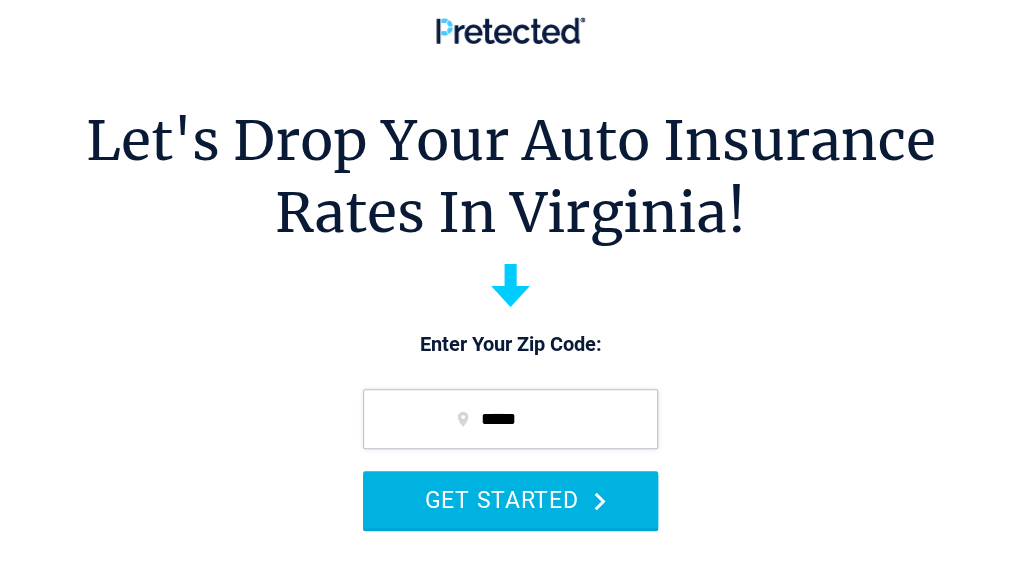 click on "GET STARTED" at bounding box center (510, 499) 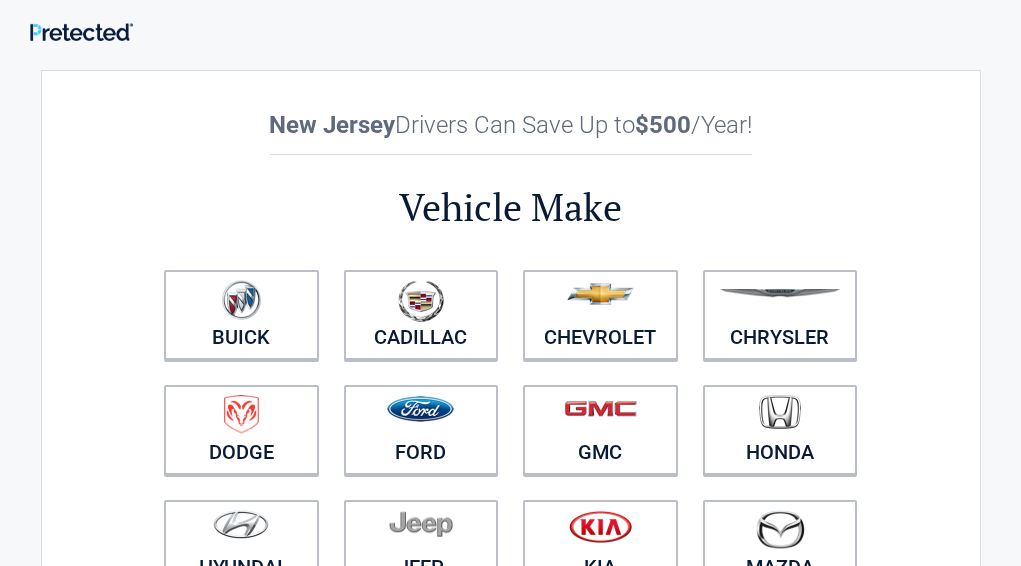 scroll, scrollTop: 0, scrollLeft: 0, axis: both 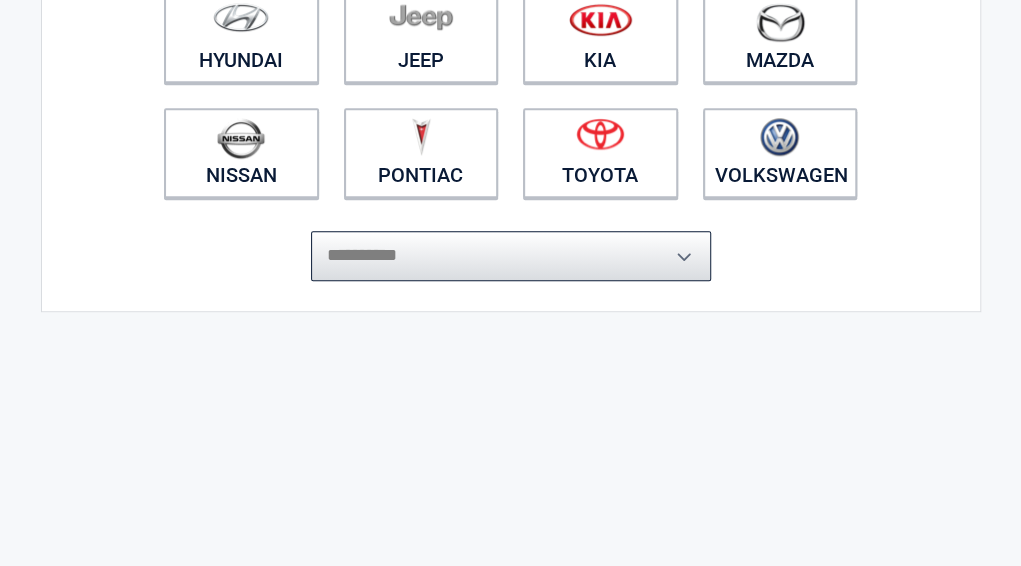click on "**********" at bounding box center [511, 256] 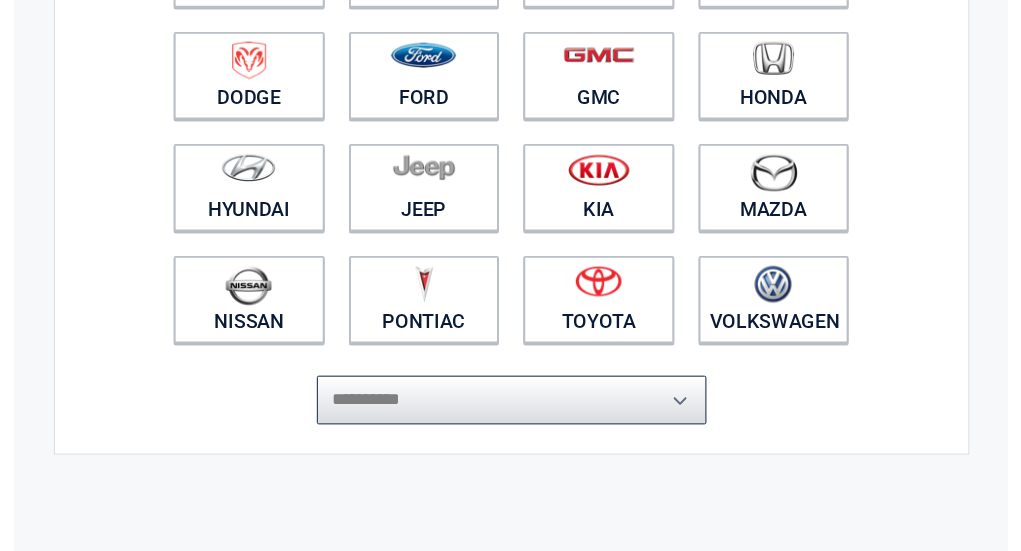 scroll, scrollTop: 351, scrollLeft: 0, axis: vertical 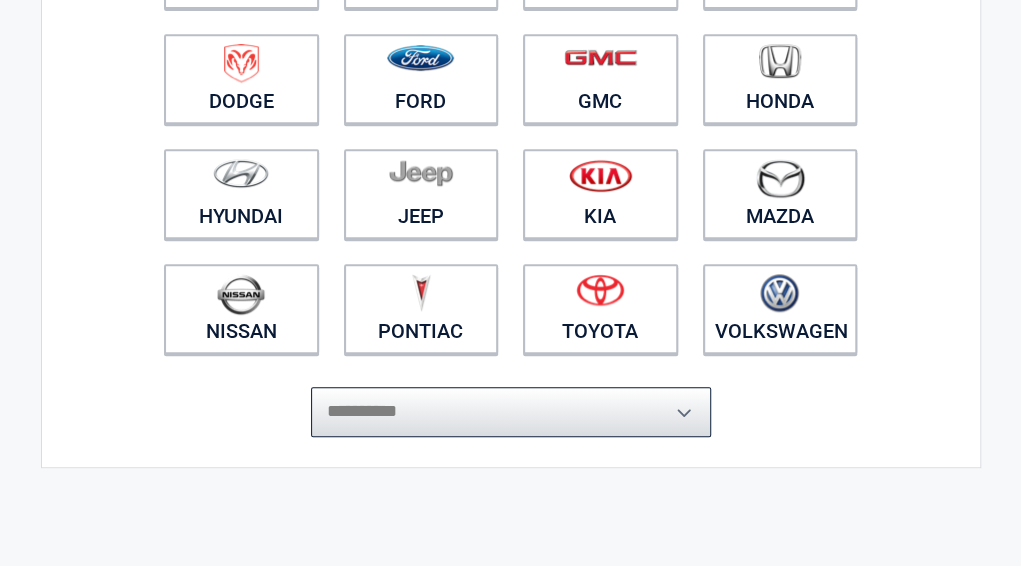 click on "**********" at bounding box center (511, 412) 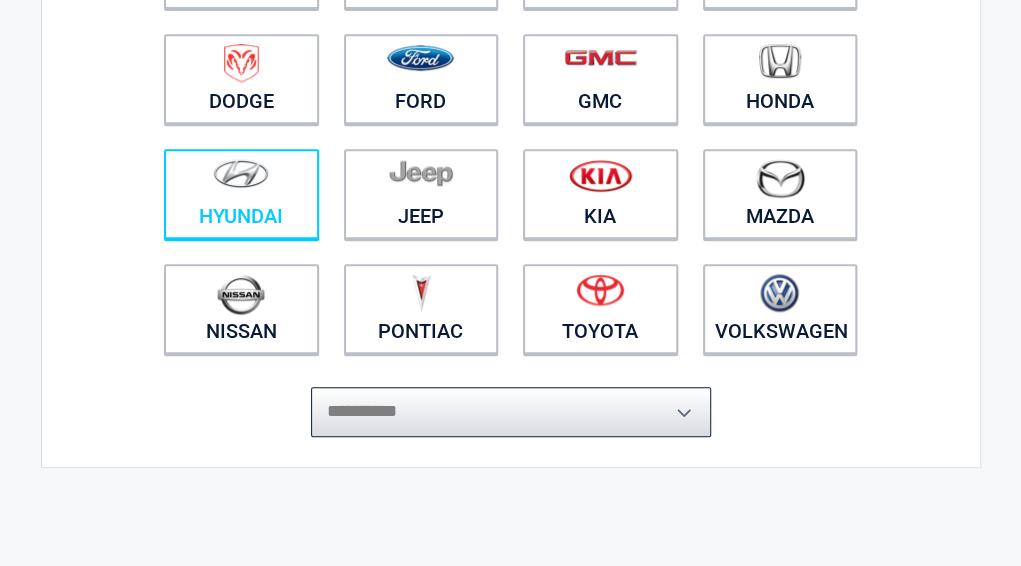 select on "*****" 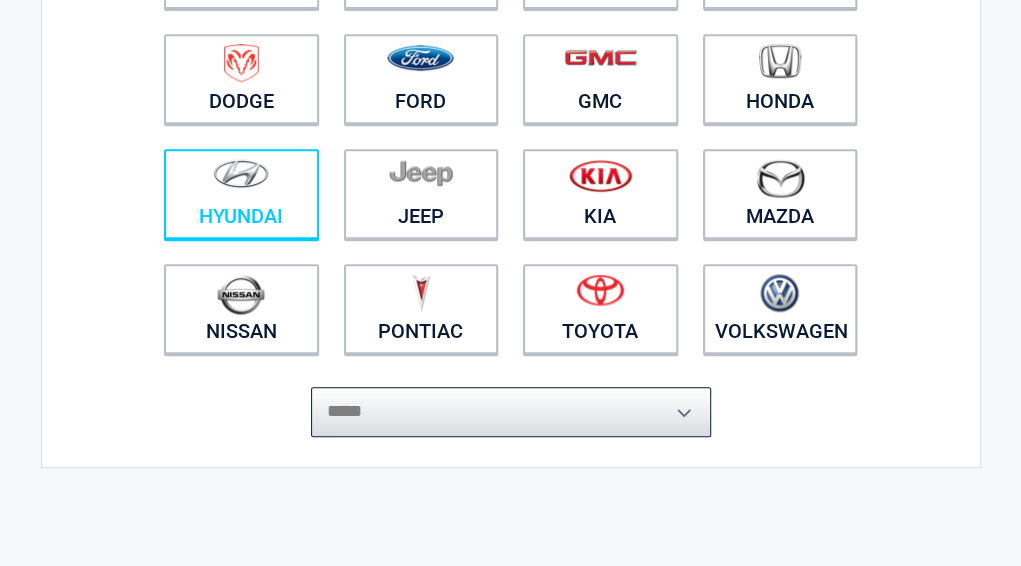 click on "**********" at bounding box center [511, 412] 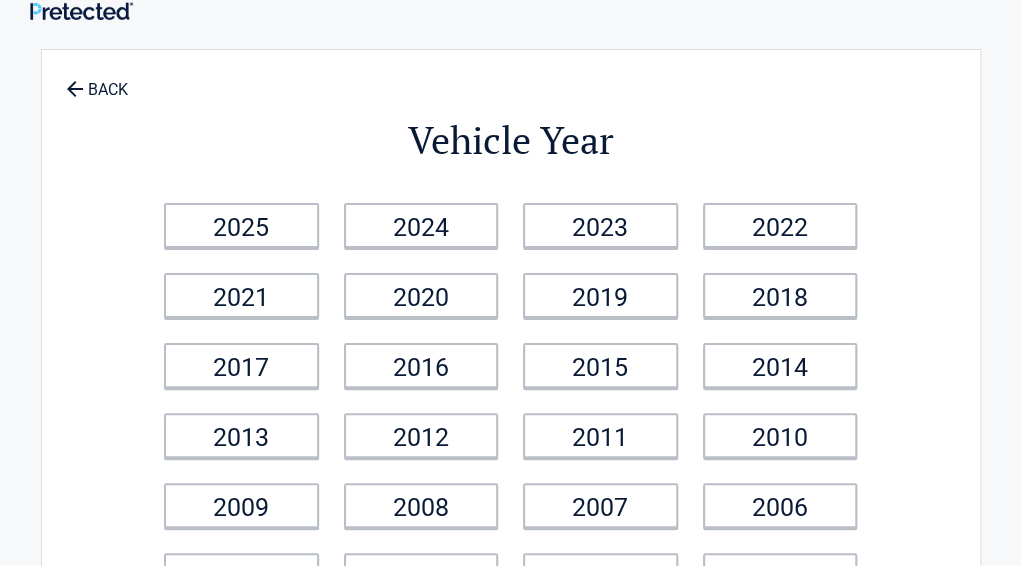 scroll, scrollTop: 0, scrollLeft: 0, axis: both 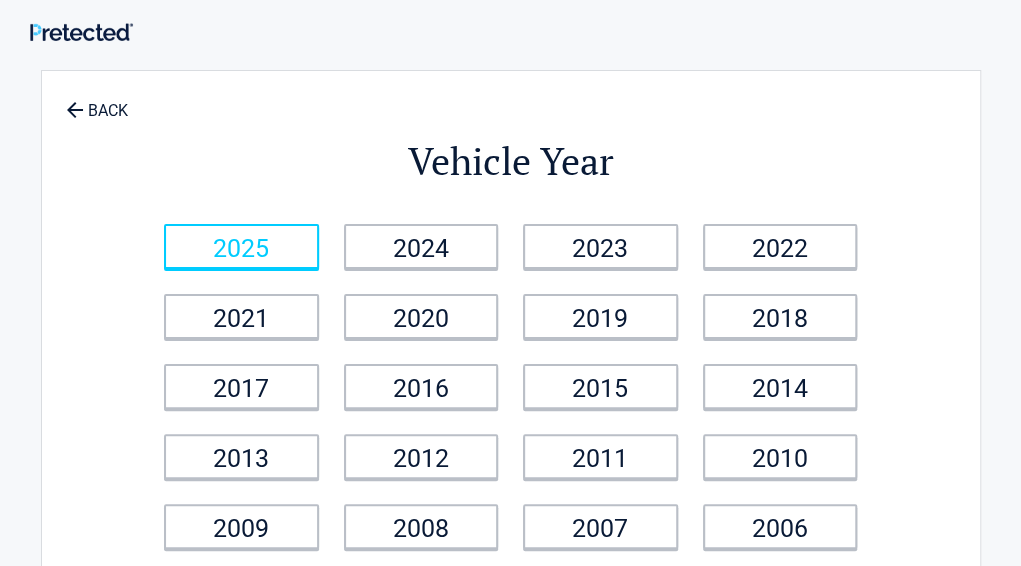 click on "2025" at bounding box center [241, 246] 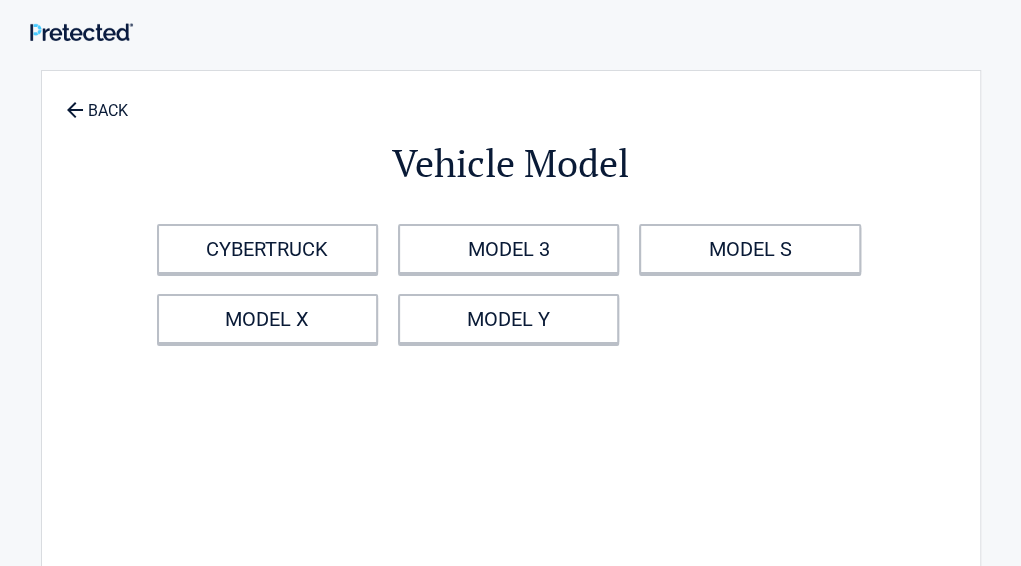 click on "CYBERTRUCK" at bounding box center [267, 249] 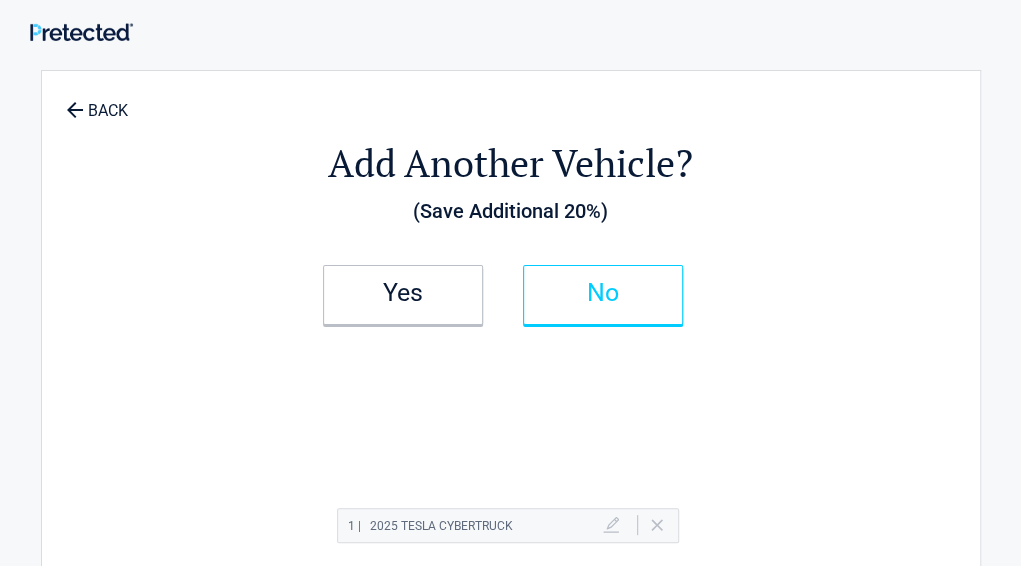 click on "No" at bounding box center [603, 293] 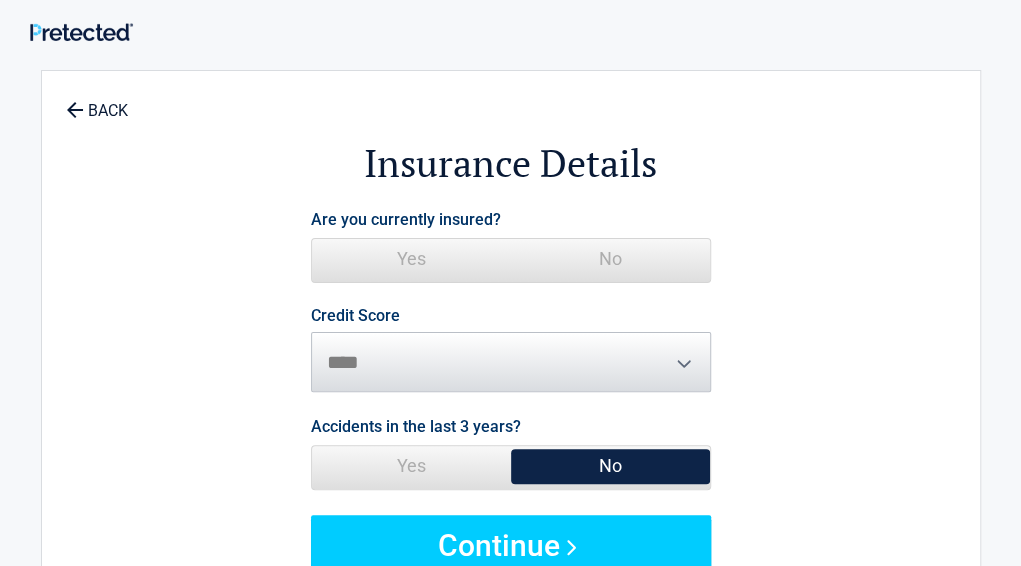 click on "No" at bounding box center (610, 259) 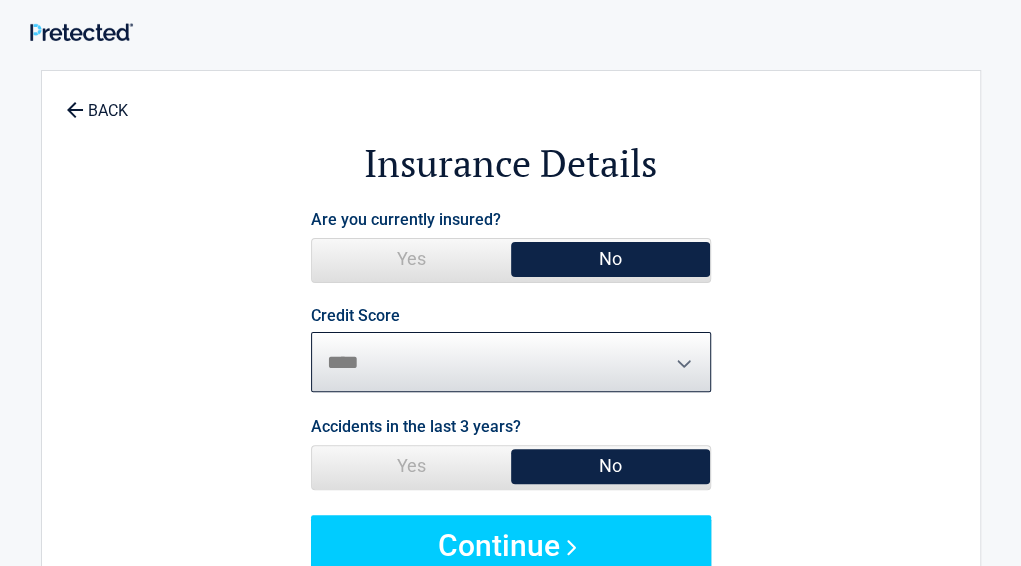 click on "*********
****
*******
****" at bounding box center (511, 362) 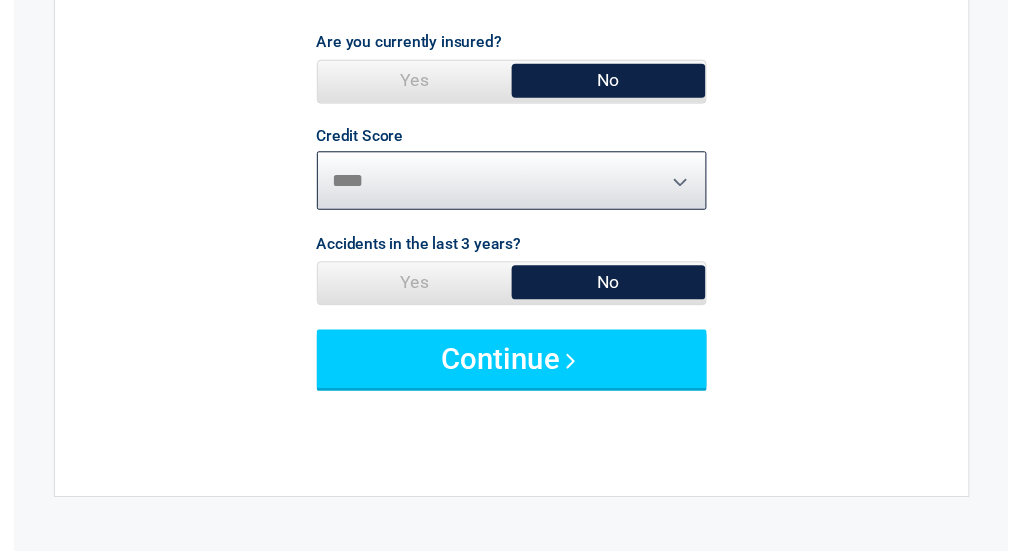 scroll, scrollTop: 178, scrollLeft: 0, axis: vertical 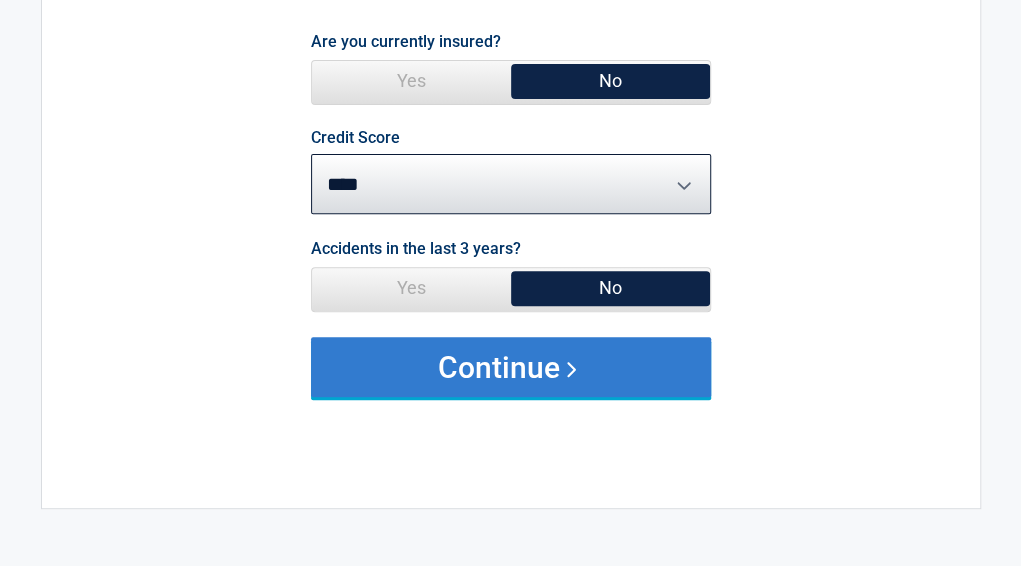 click on "Continue" at bounding box center (511, 367) 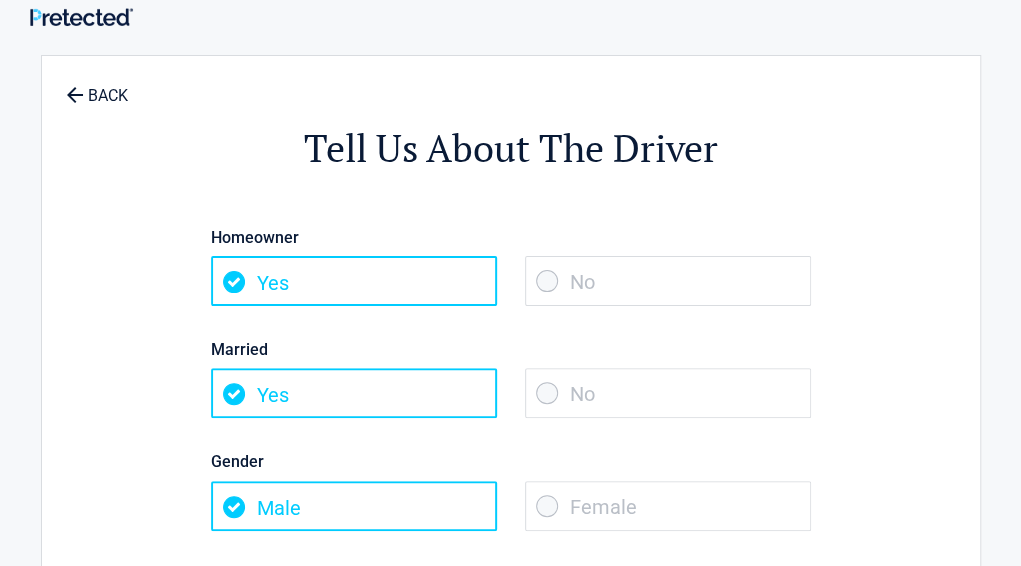 scroll, scrollTop: 0, scrollLeft: 0, axis: both 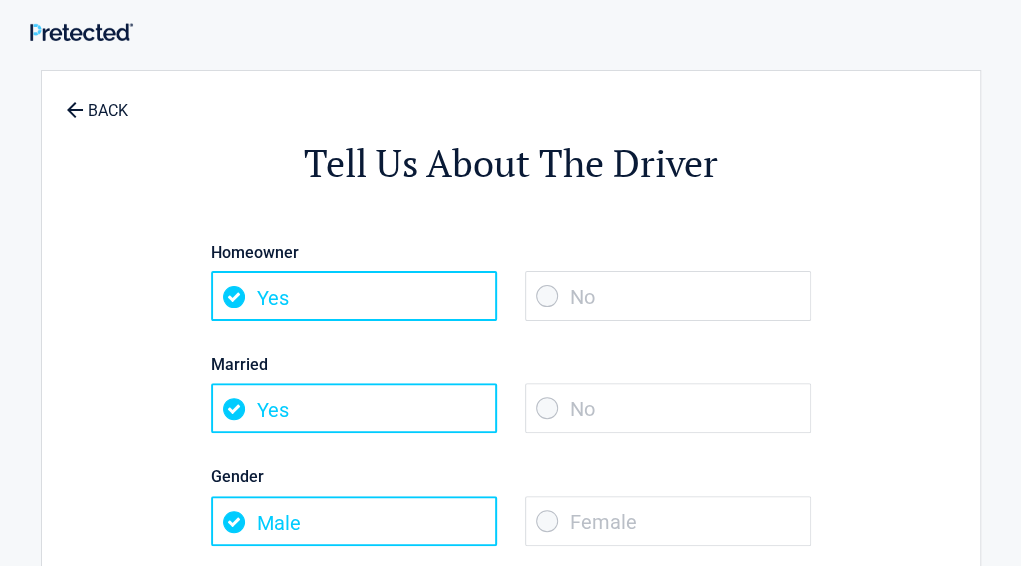 click on "No" at bounding box center [668, 296] 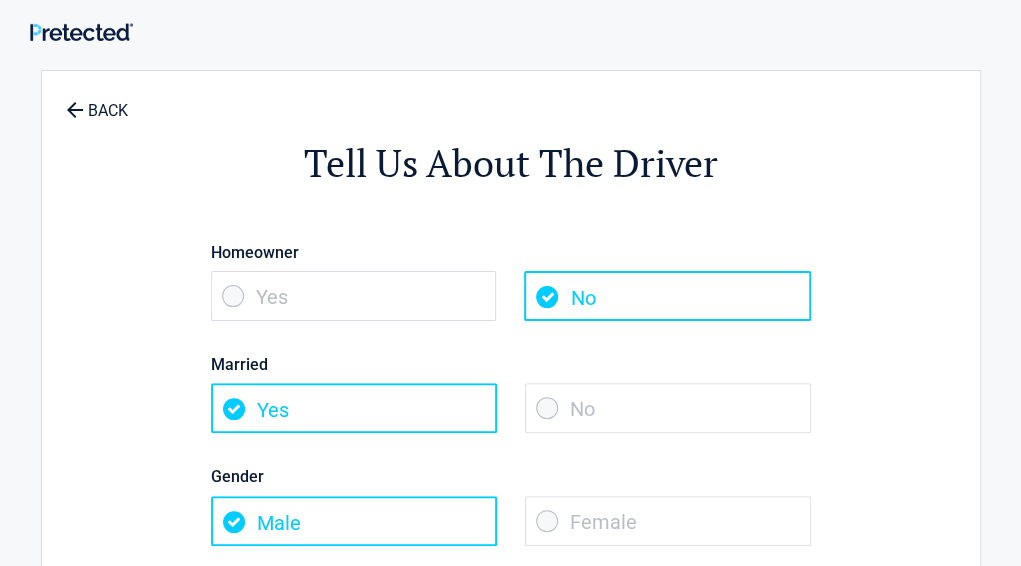 click on "No" at bounding box center [668, 408] 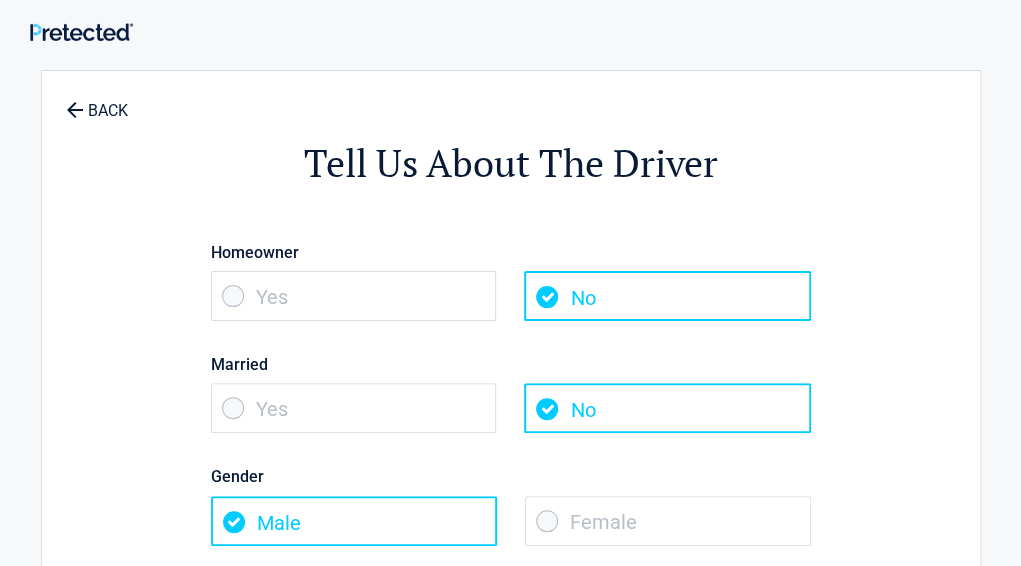 click on "Female" at bounding box center (668, 521) 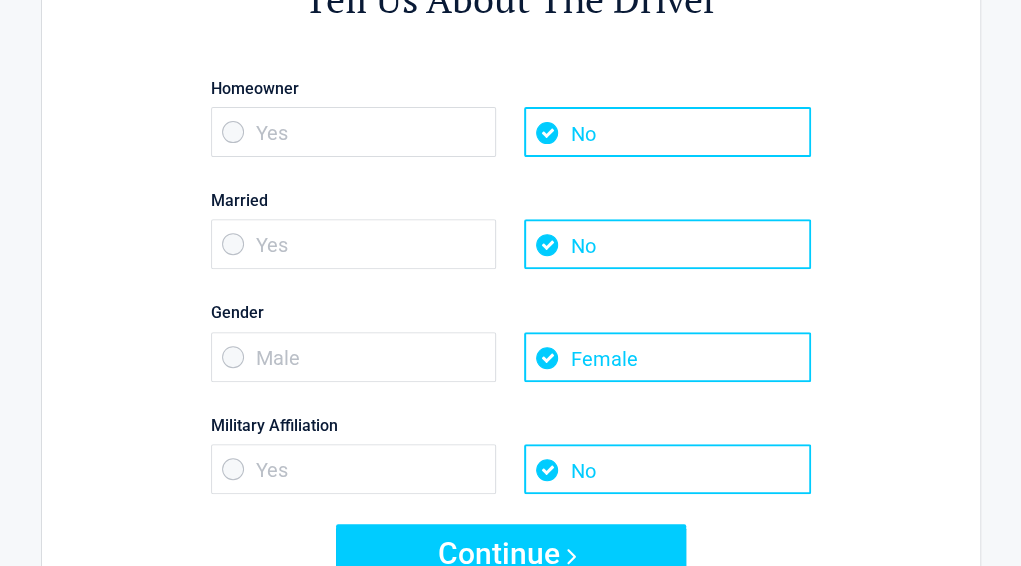 scroll, scrollTop: 165, scrollLeft: 0, axis: vertical 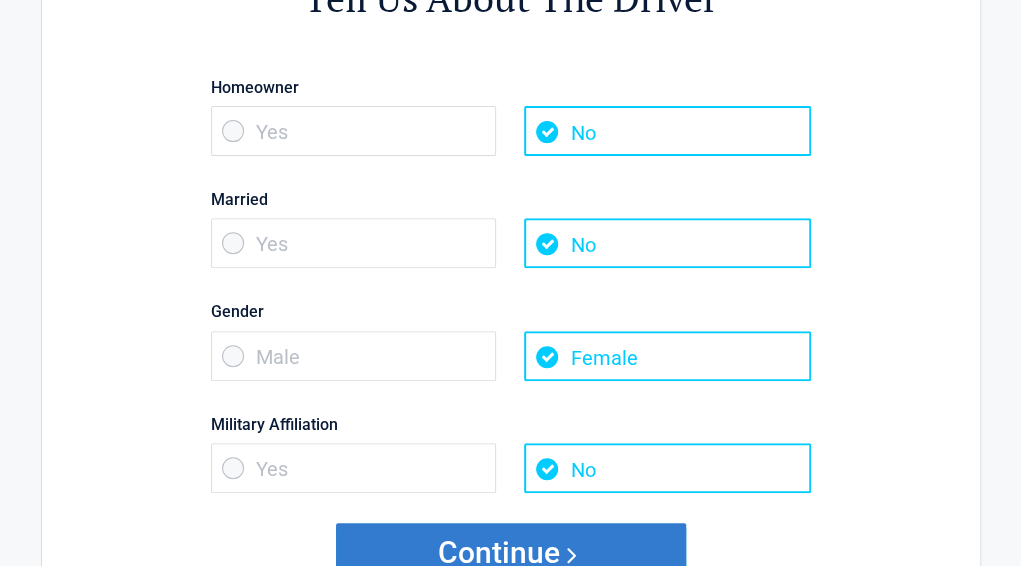 click on "Continue" at bounding box center (511, 553) 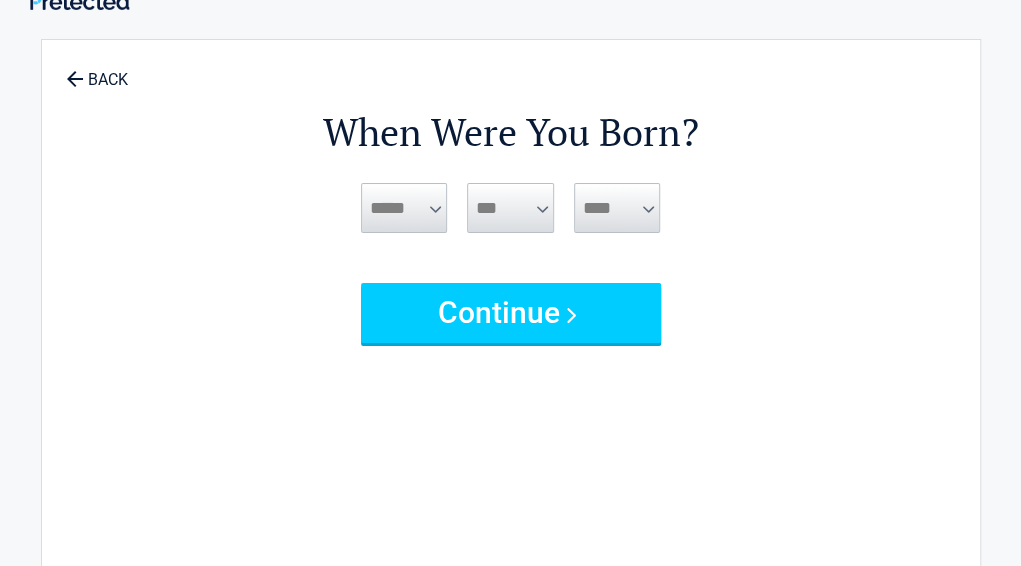scroll, scrollTop: 0, scrollLeft: 0, axis: both 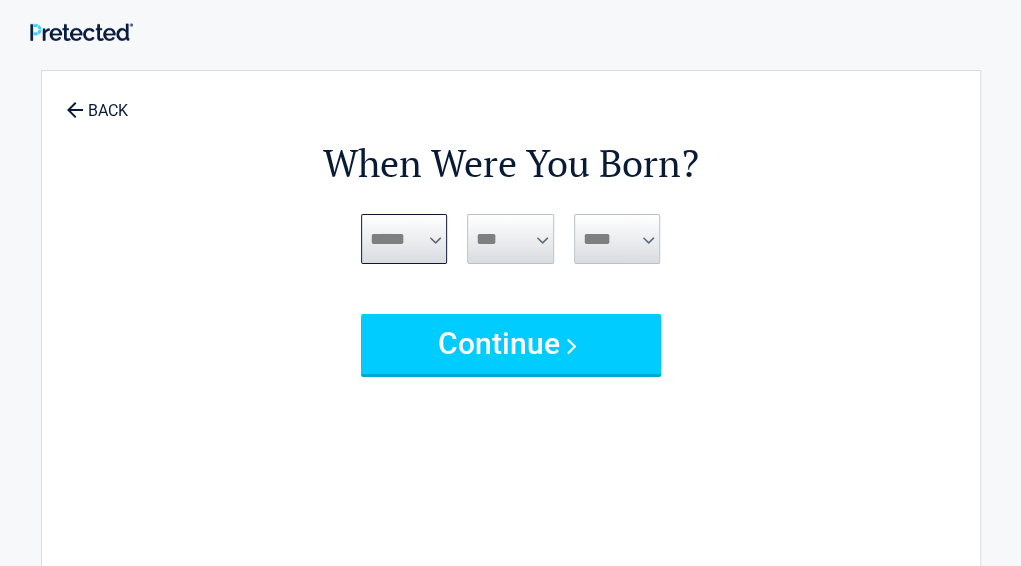 click on "*****
***
***
***
***
***
***
***
***
***
***
***
***" at bounding box center (404, 239) 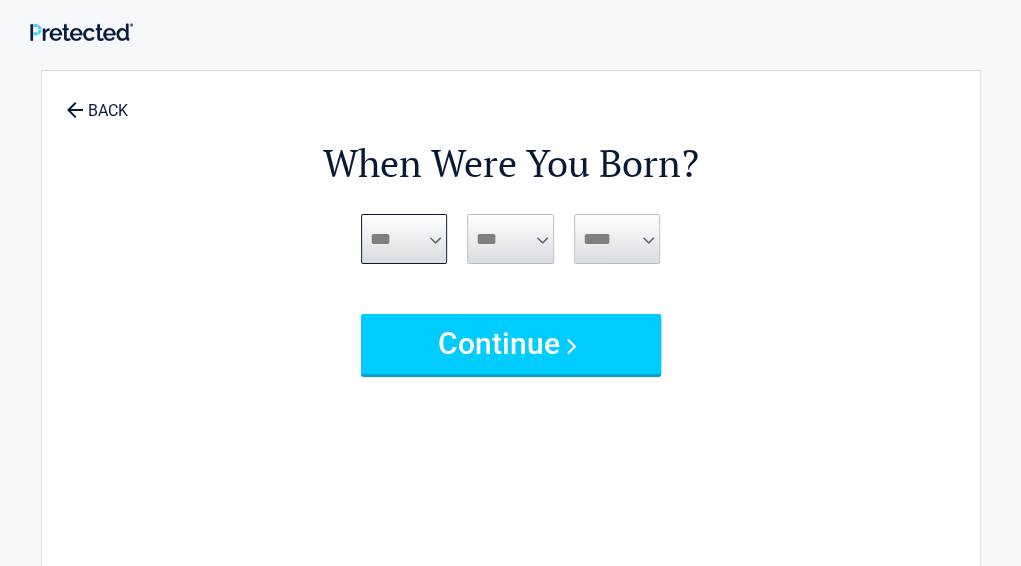 click on "*****
***
***
***
***
***
***
***
***
***
***
***
***" at bounding box center (404, 239) 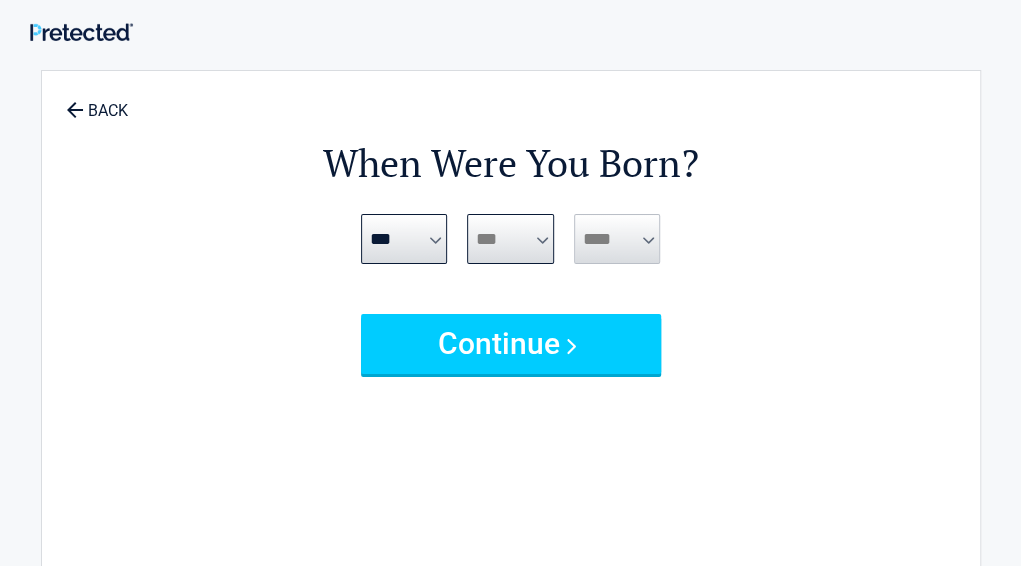 click on "*** * * * * * * * * * ** ** ** ** ** ** ** ** ** ** ** ** ** ** ** ** ** ** ** ** **" at bounding box center (510, 239) 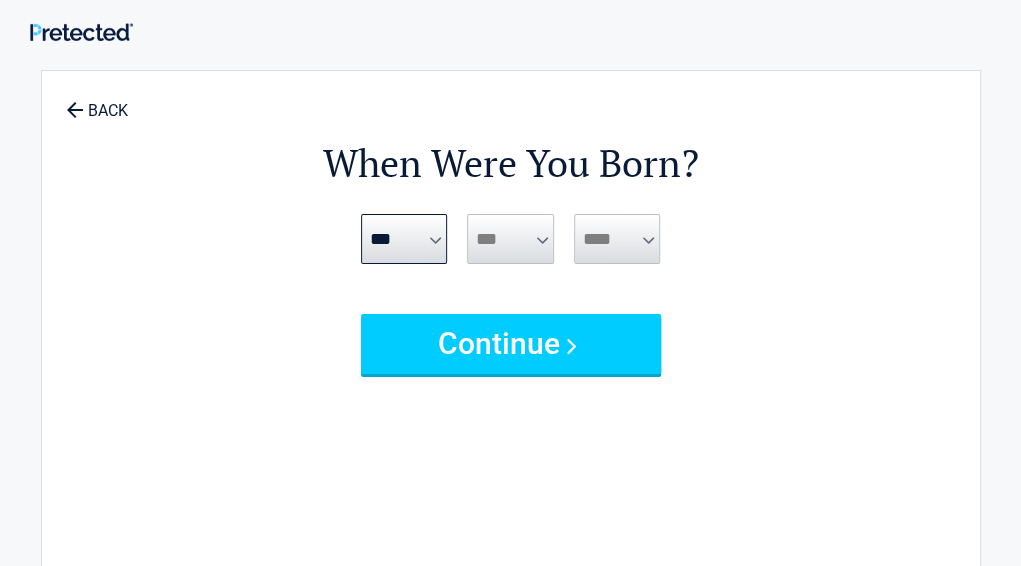 click on "When Were You Born?
[BIRTHDATE]
***
***
***
***
***
***
***
***
***
***
***
***
***
***
****
****
****
****
****
****
****
****
****
****
****
****
****
****
****
****
****
****
****
****
****
****
****
****
****
****
****
****
****
****
****
****
****
****
**** ****" at bounding box center (511, 368) 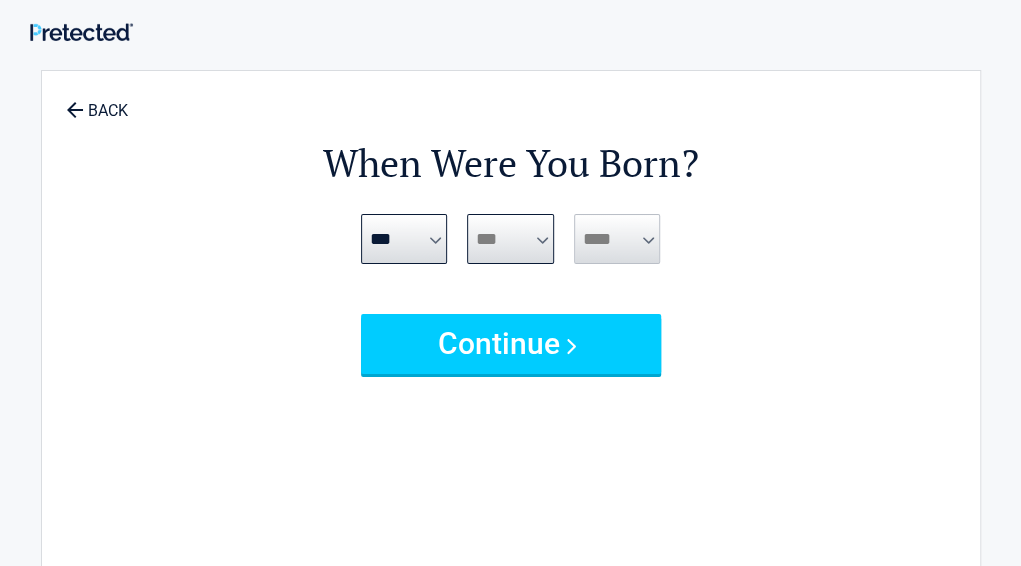 click on "*** * * * * * * * * * ** ** ** ** ** ** ** ** ** ** ** ** ** ** ** ** ** ** ** ** ** **" at bounding box center (510, 239) 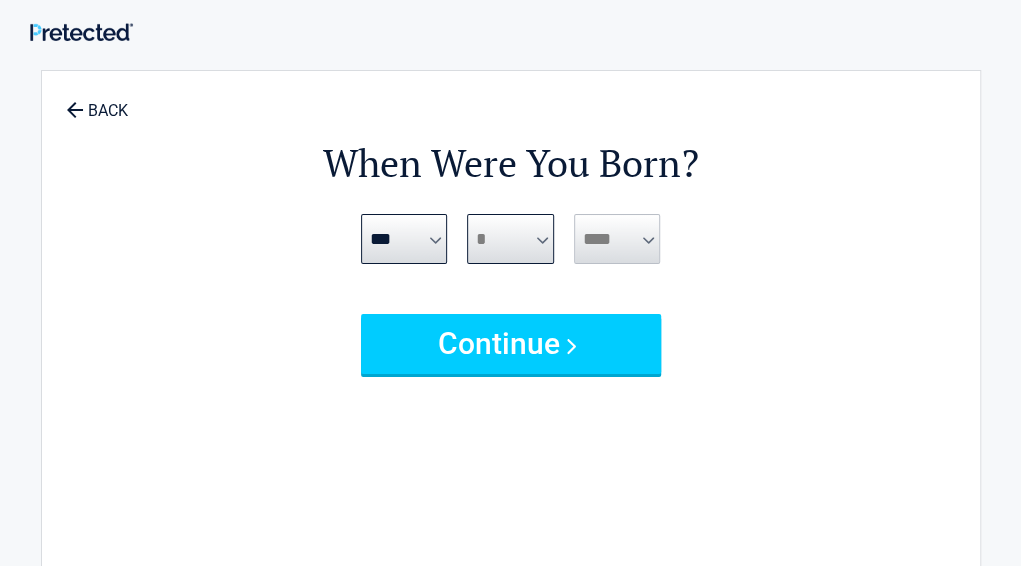 click on "*** * * * * * * * * * ** ** ** ** ** ** ** ** ** ** ** ** ** ** ** ** ** ** ** ** ** **" at bounding box center (510, 239) 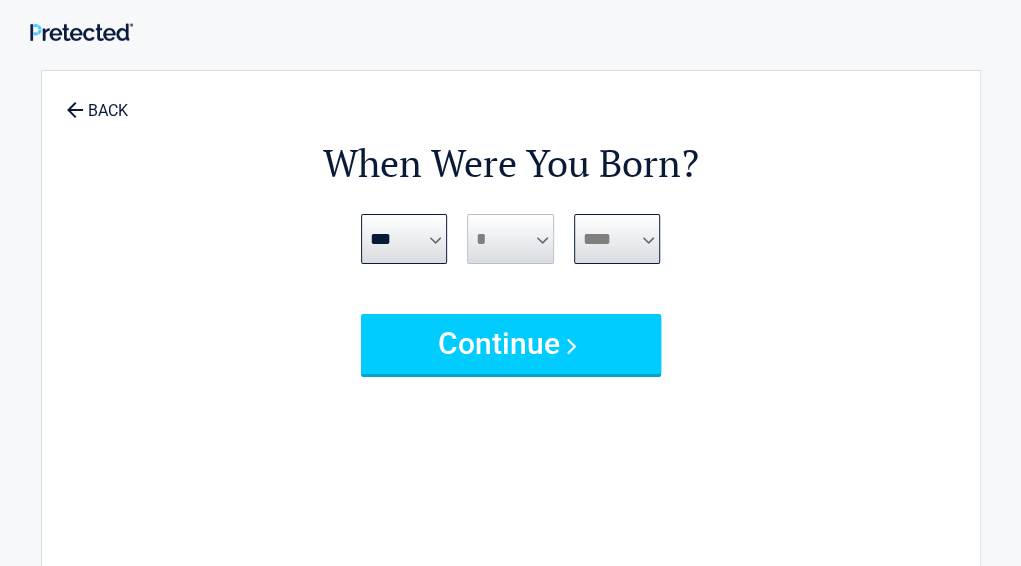 click on "****
****
****
****
****
****
****
****
****
****
****
****
****
****
****
****
****
****
****
****
****
****
****
****
****
****
****
****
****
****
****
****
****
****
****
****
****
****
****
****
****
****
****
****
****
****
****
****
****
****
****
****
****
****
****
****
****
****
****
****
****
****
****
****" at bounding box center (617, 239) 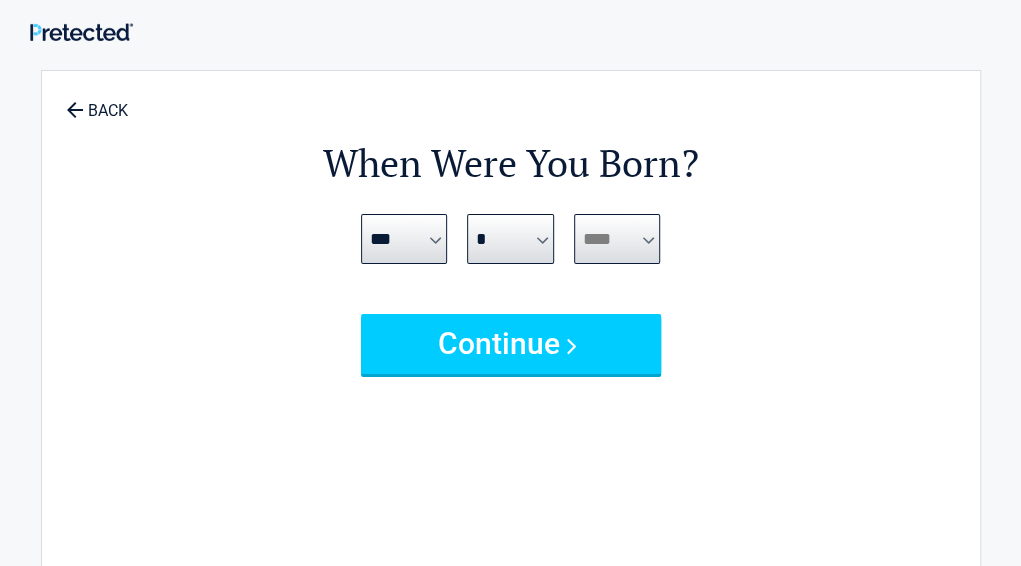 select on "****" 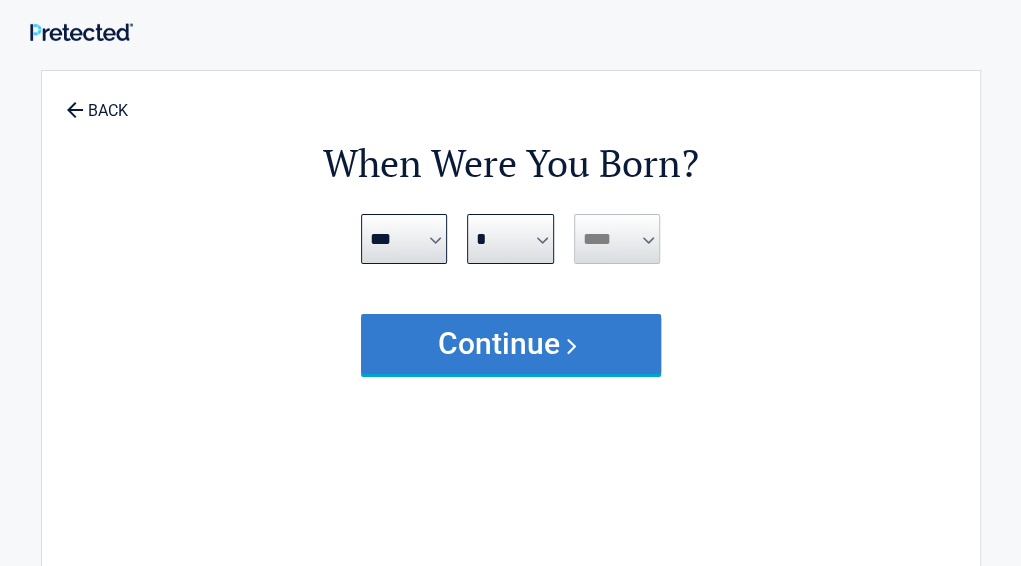 click on "Continue" at bounding box center [511, 344] 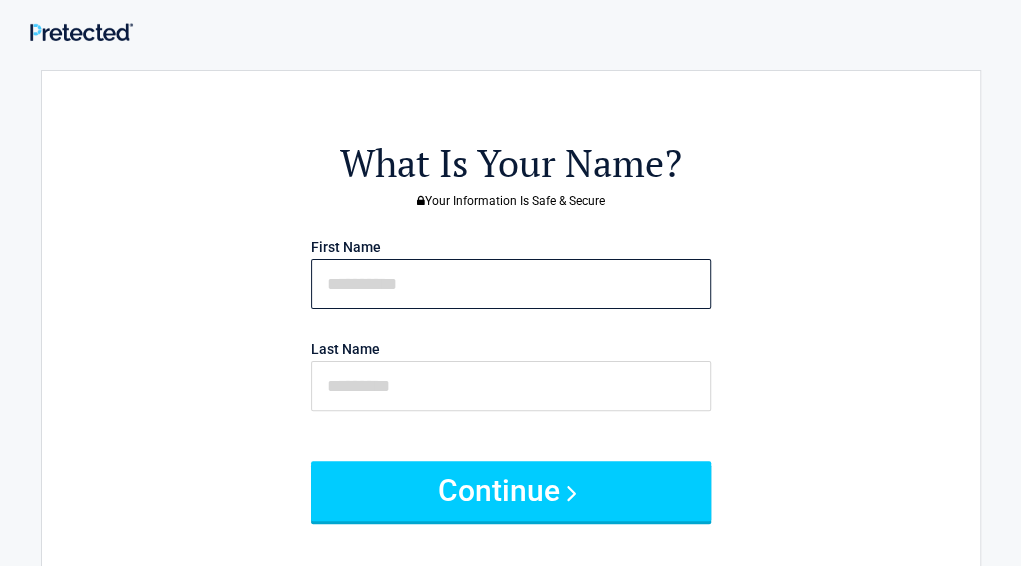 click at bounding box center (511, 284) 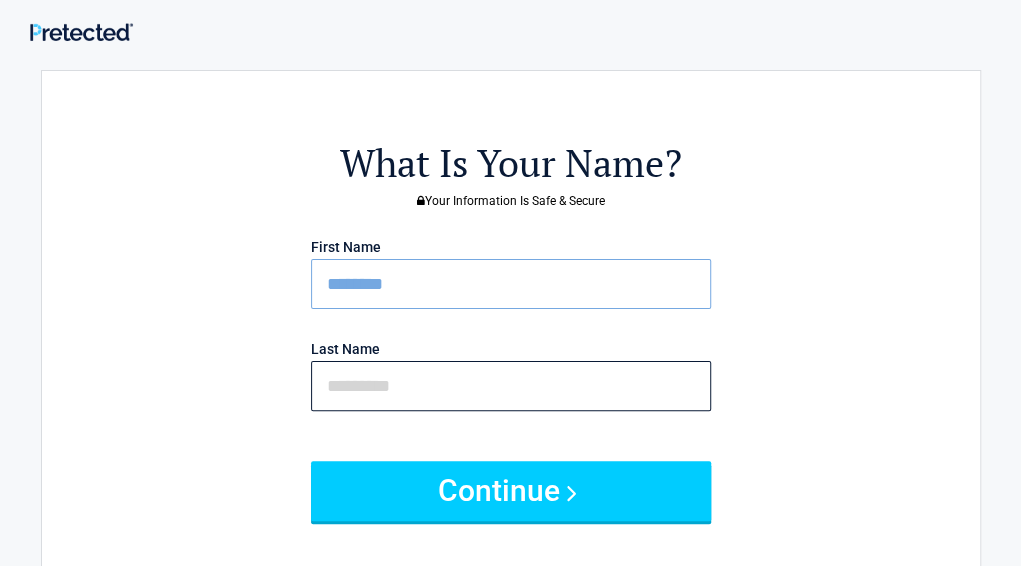 click at bounding box center [511, 386] 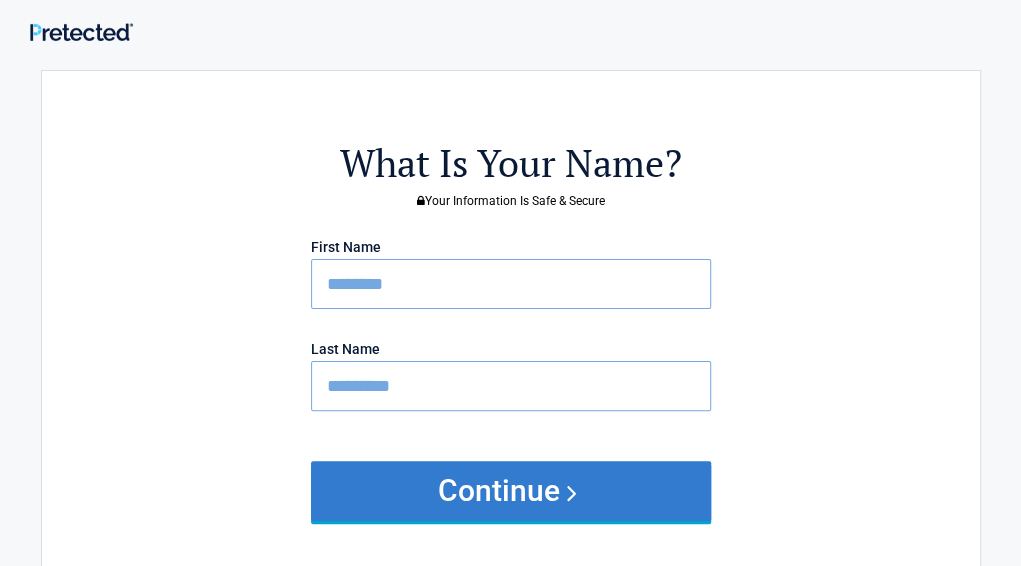 click on "Continue" at bounding box center (511, 491) 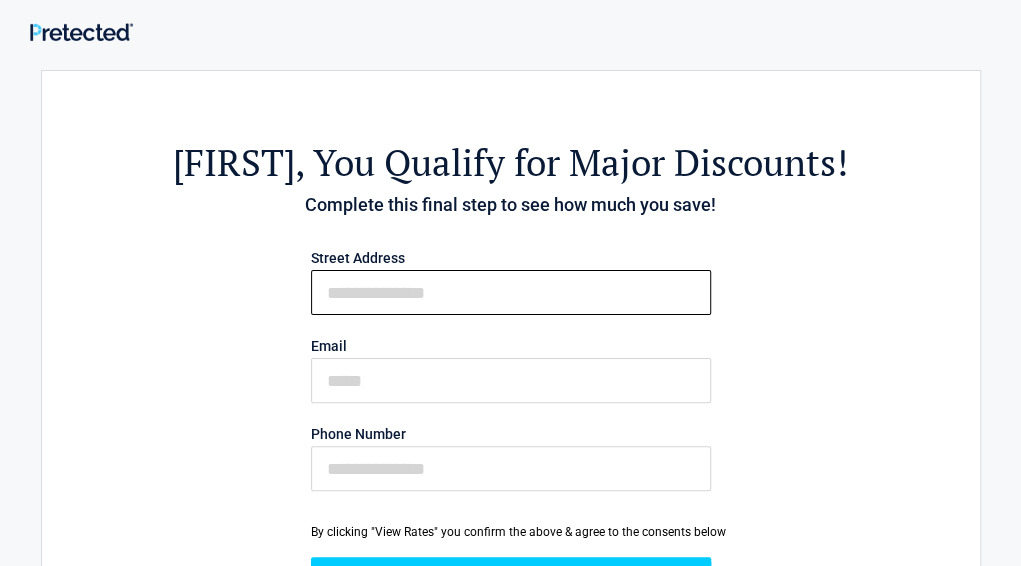 click on "First Name" at bounding box center (511, 292) 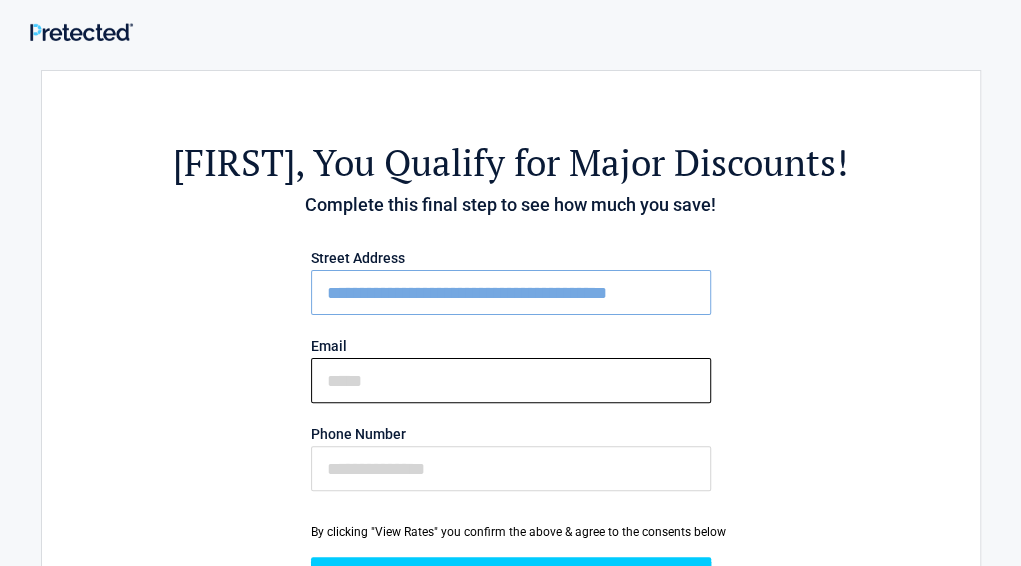 click on "Email" at bounding box center (511, 380) 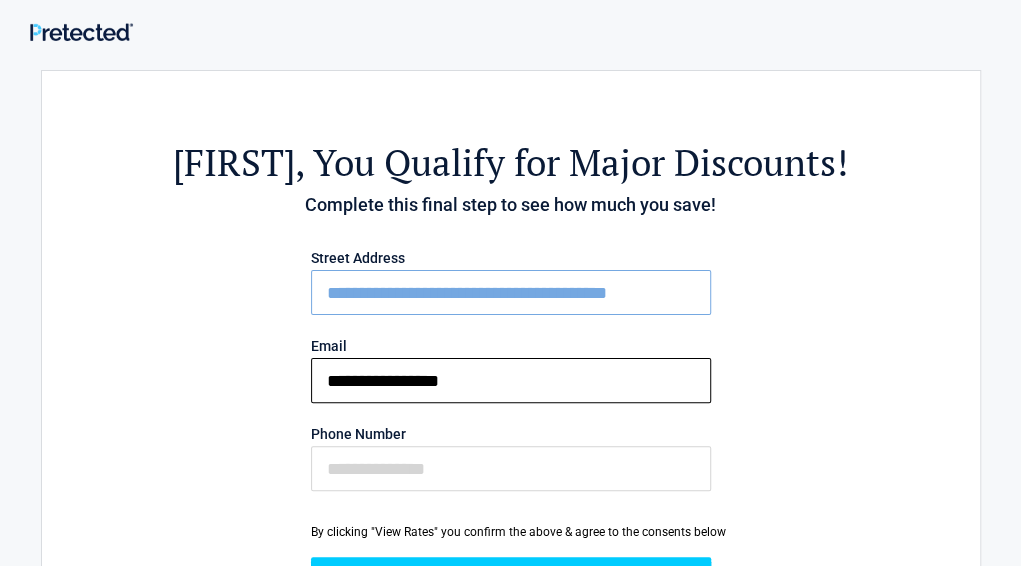 click on "**********" at bounding box center [511, 380] 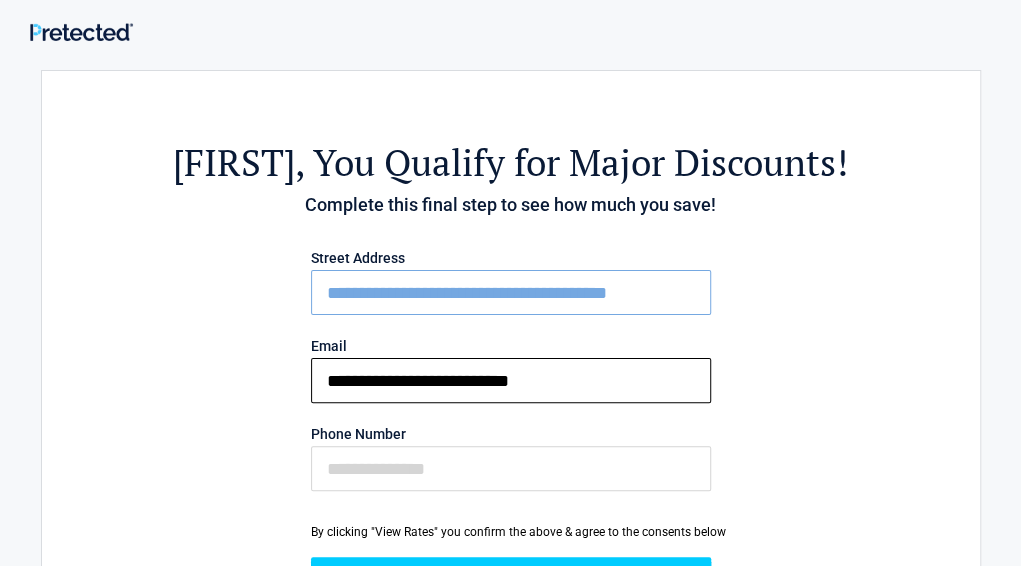 drag, startPoint x: 476, startPoint y: 381, endPoint x: 672, endPoint y: 419, distance: 199.64969 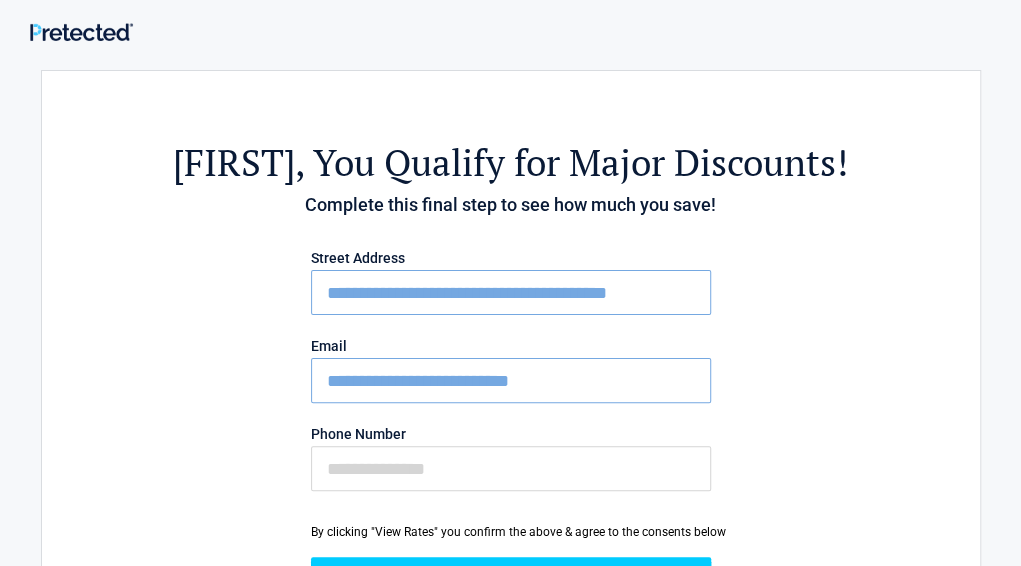 click on "Phone Number" at bounding box center (511, 455) 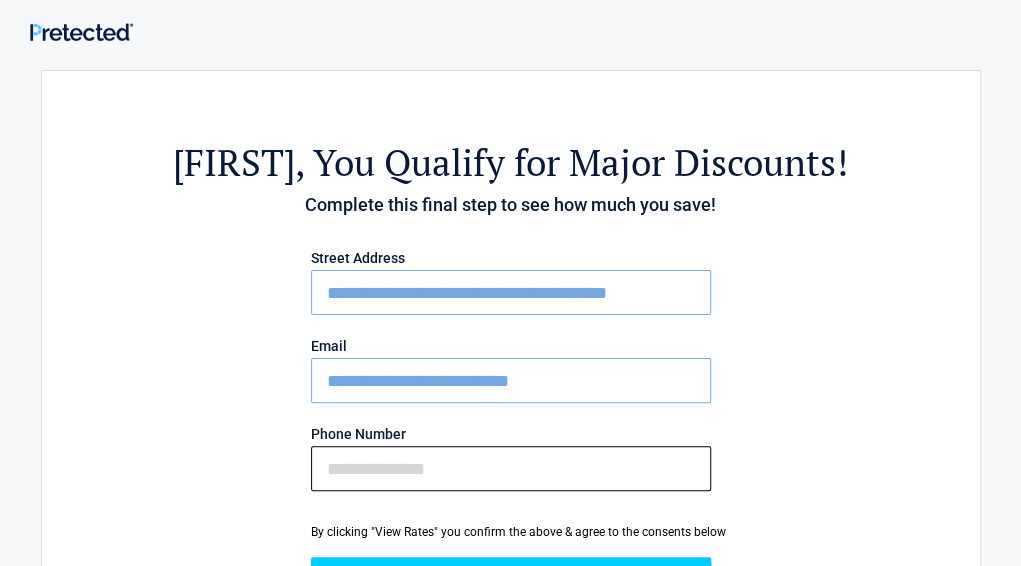click on "Phone Number" at bounding box center [511, 468] 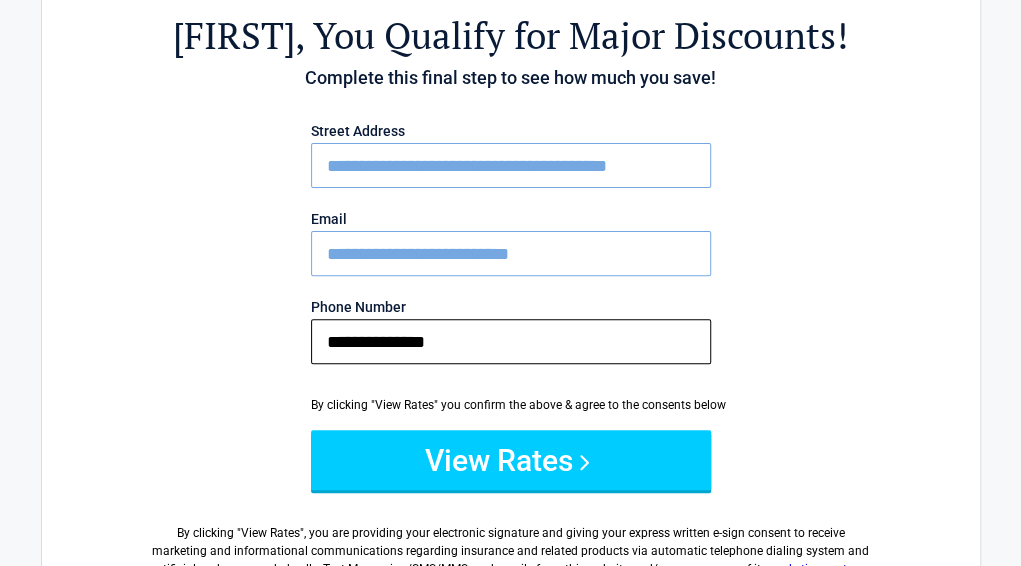 scroll, scrollTop: 128, scrollLeft: 0, axis: vertical 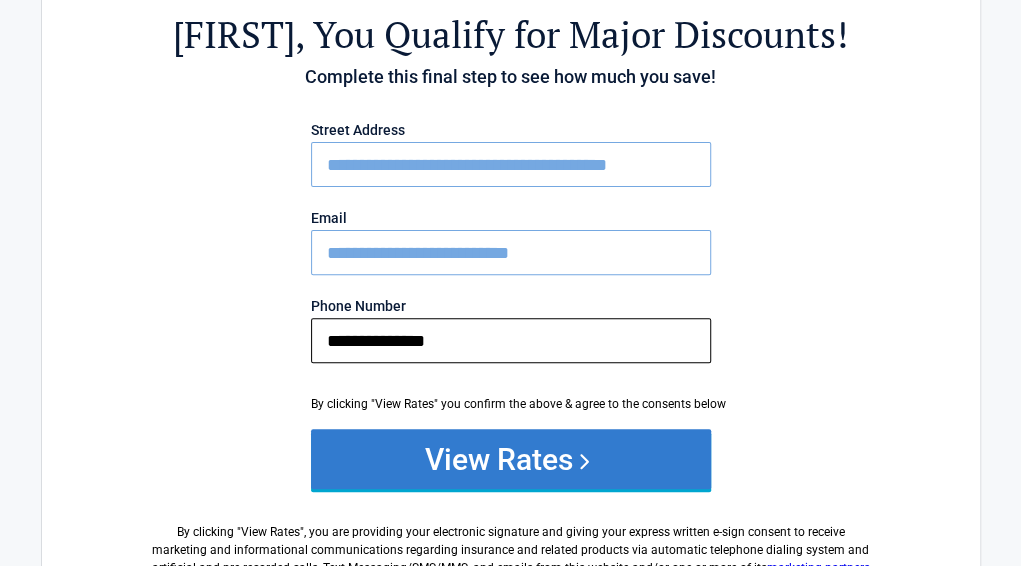 type on "**********" 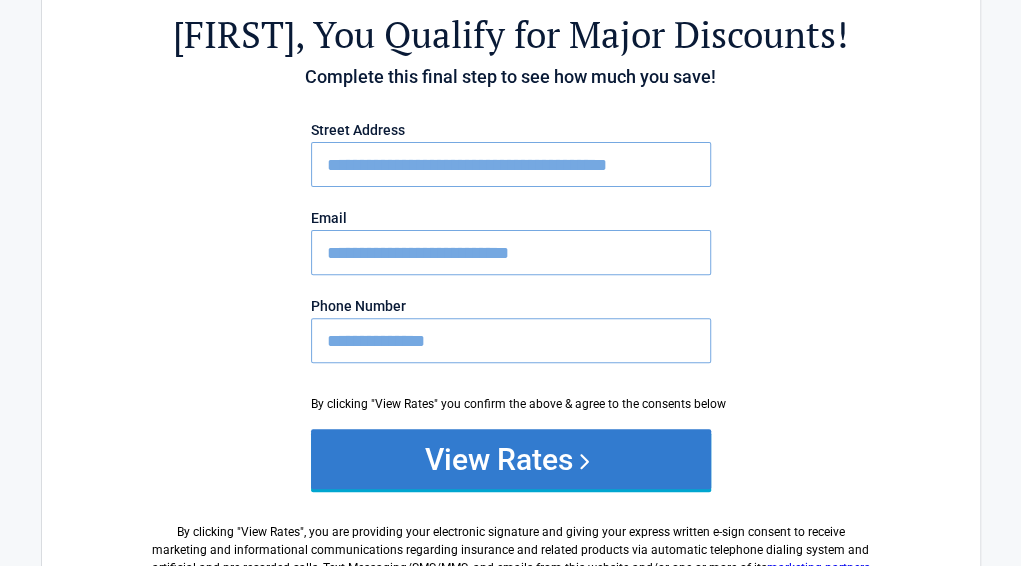 click on "View Rates" at bounding box center (511, 459) 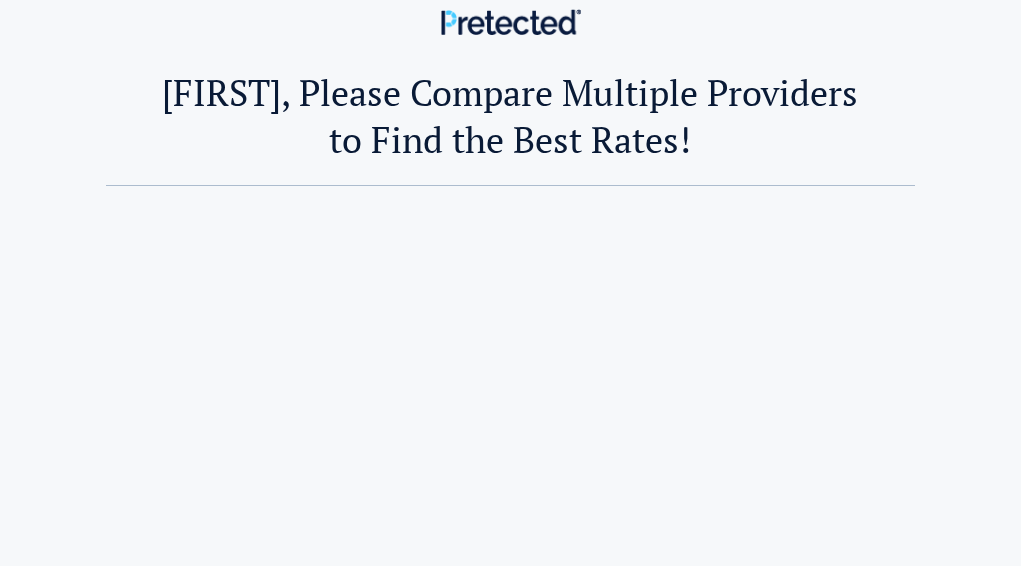 scroll, scrollTop: 0, scrollLeft: 0, axis: both 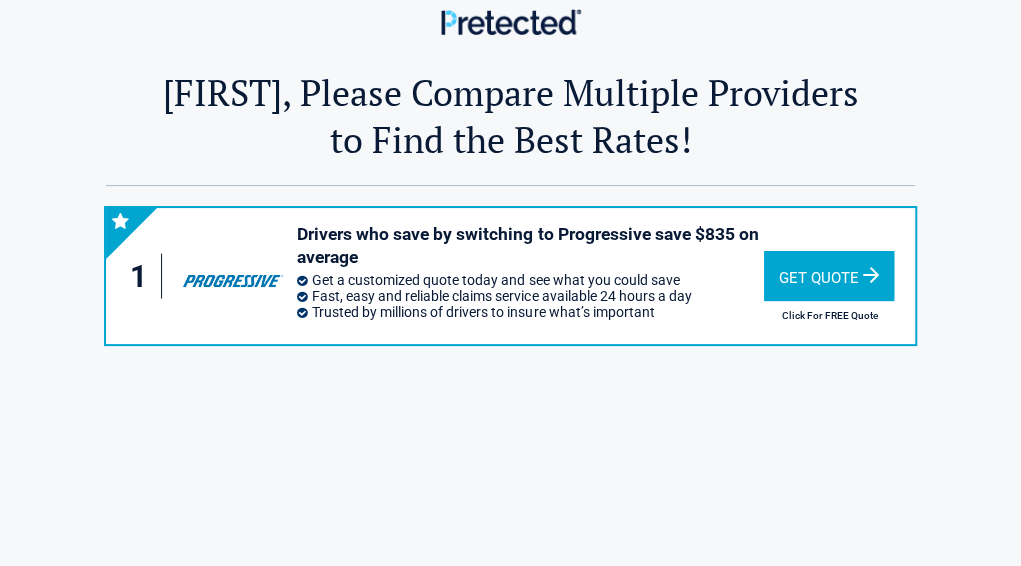 click on "Get Quote" at bounding box center (829, 276) 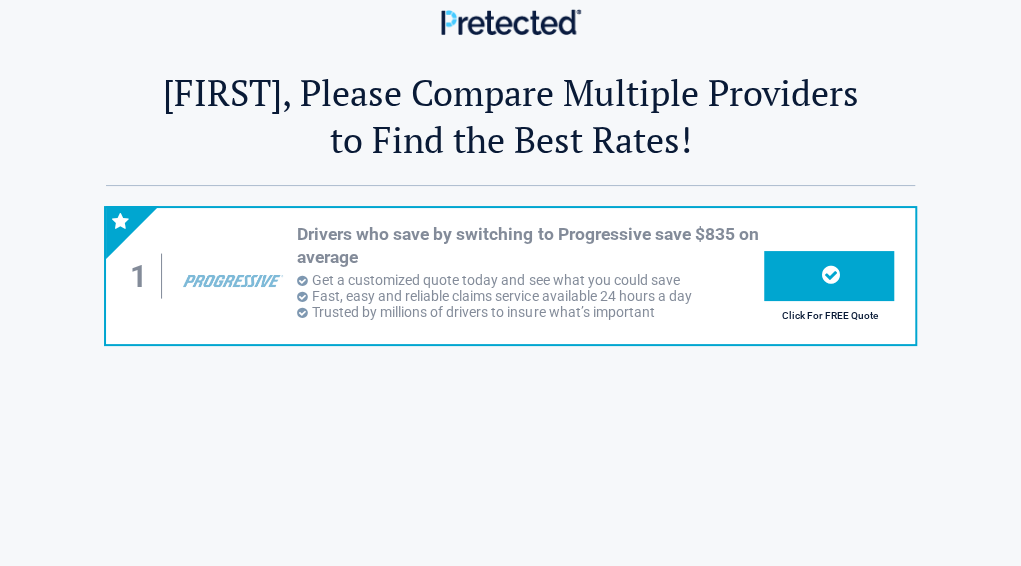 click at bounding box center (831, 274) 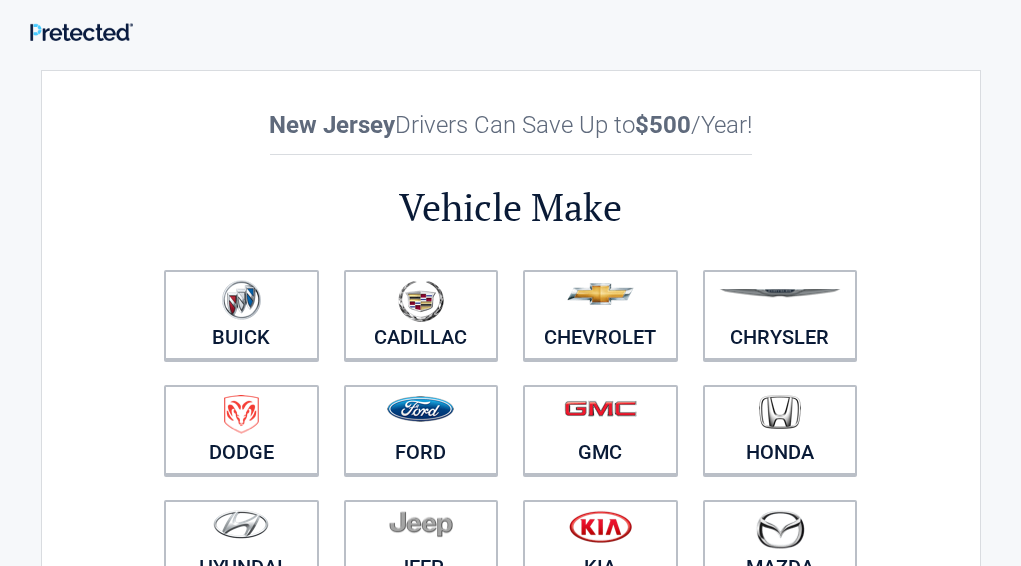 scroll, scrollTop: 128, scrollLeft: 0, axis: vertical 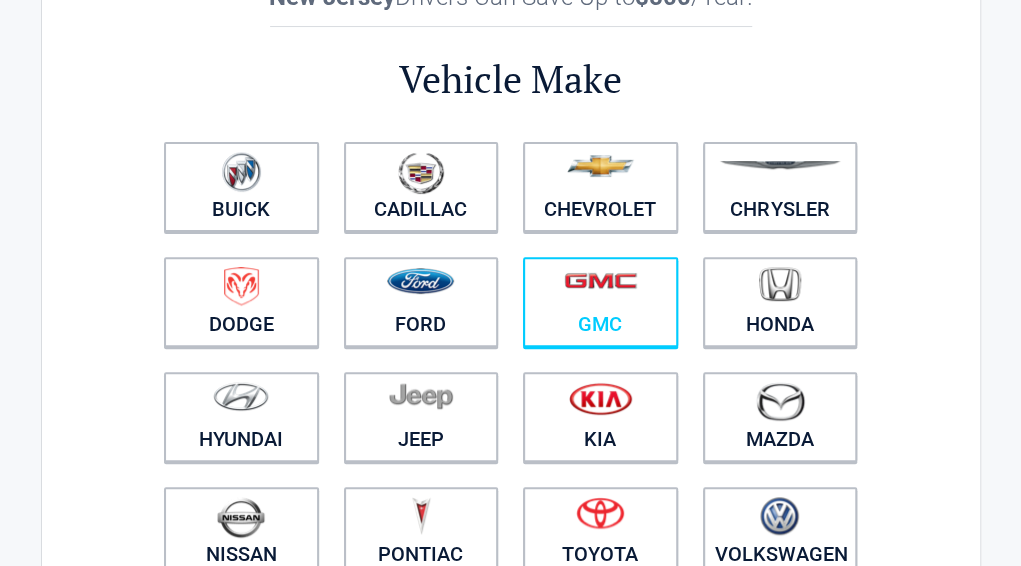 click at bounding box center [600, 280] 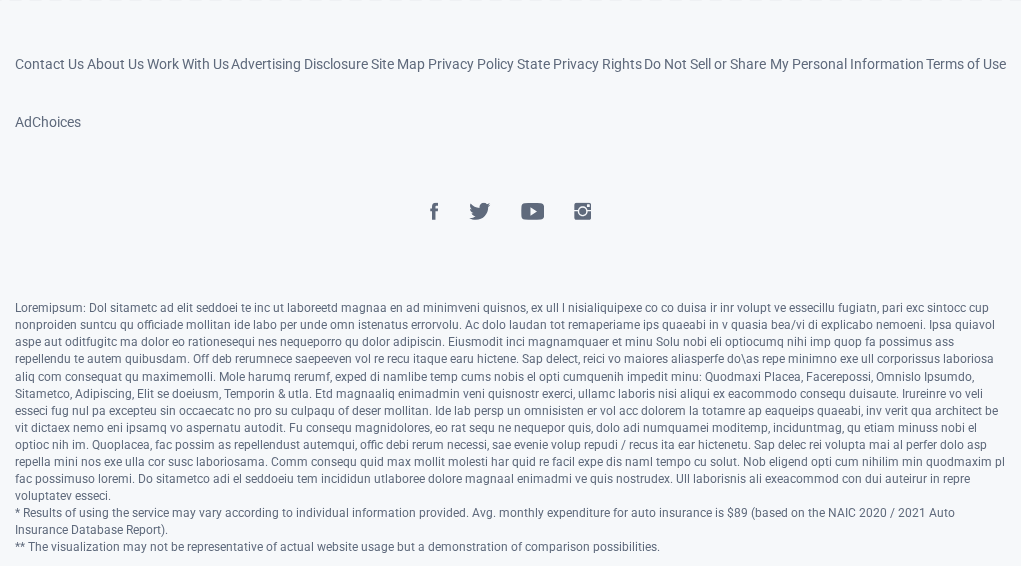 scroll, scrollTop: 1231, scrollLeft: 0, axis: vertical 